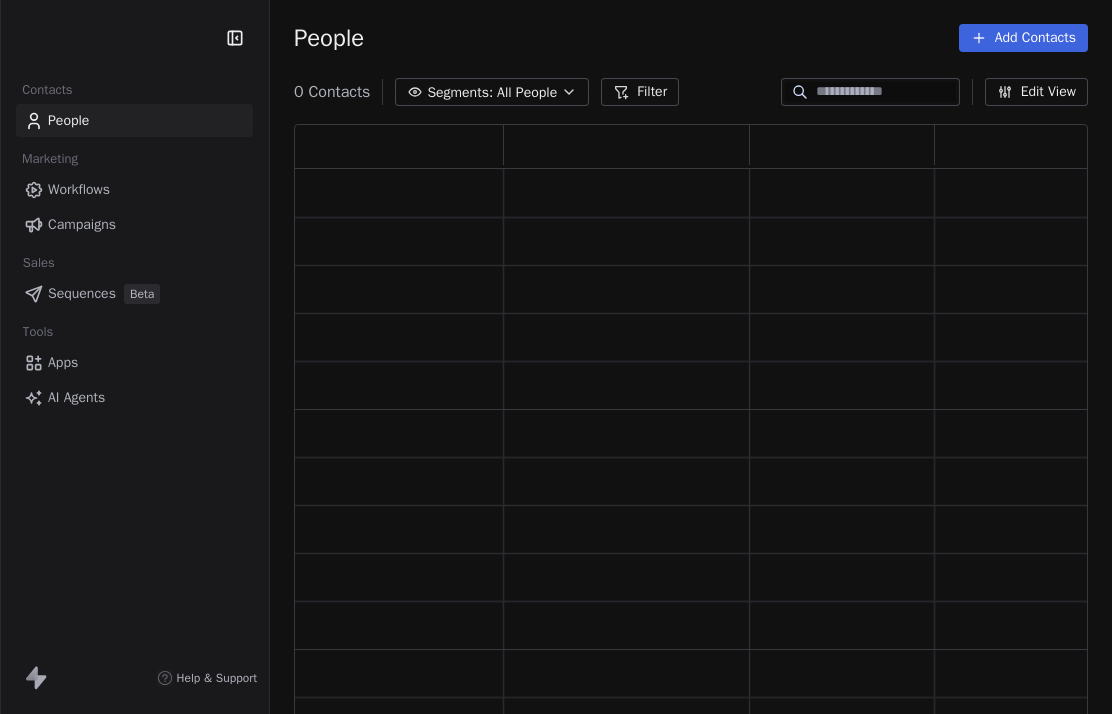 scroll, scrollTop: 0, scrollLeft: 0, axis: both 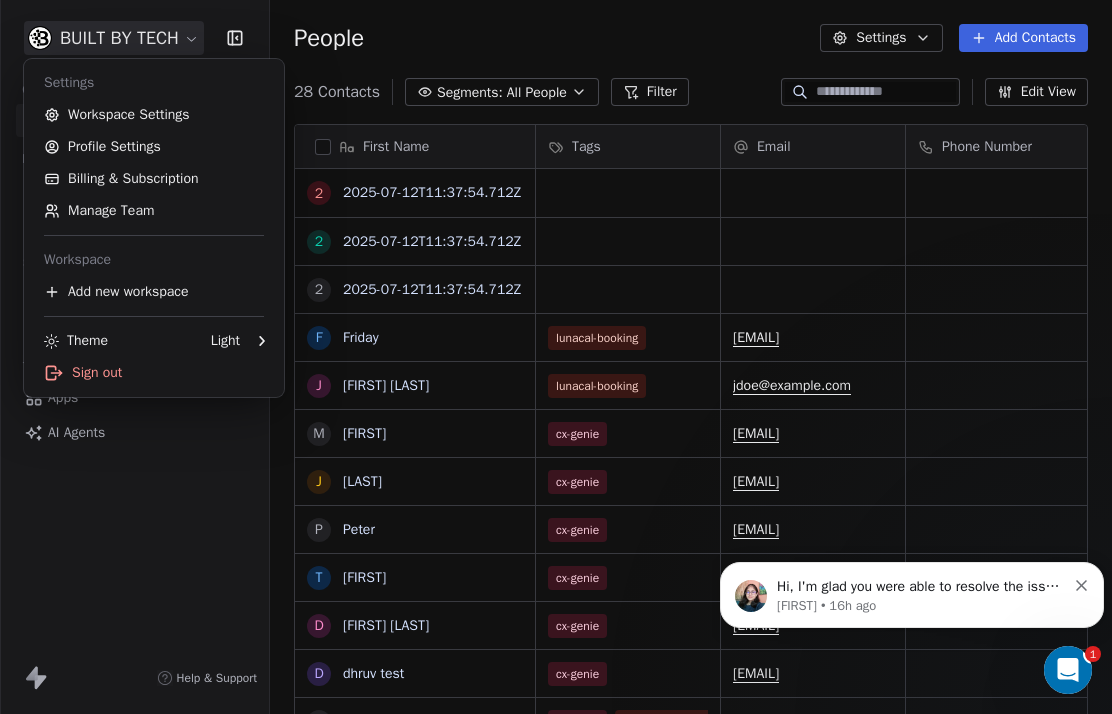 click on "Workspace Settings" at bounding box center [154, 115] 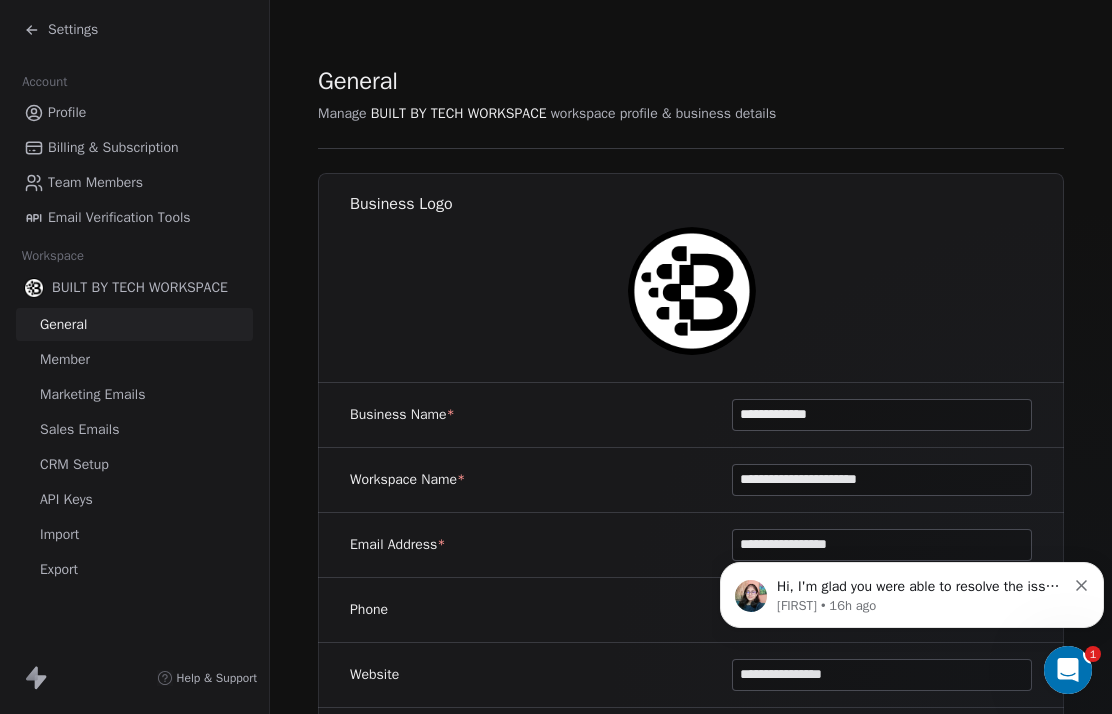 click on "API Keys" at bounding box center [66, 499] 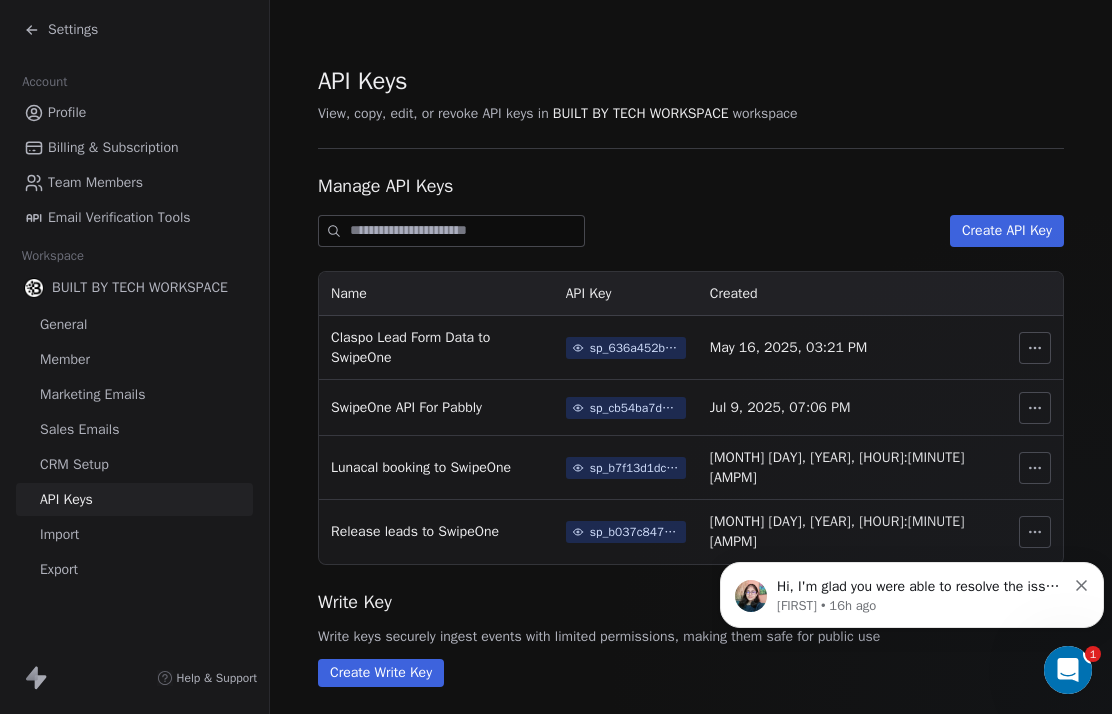 click 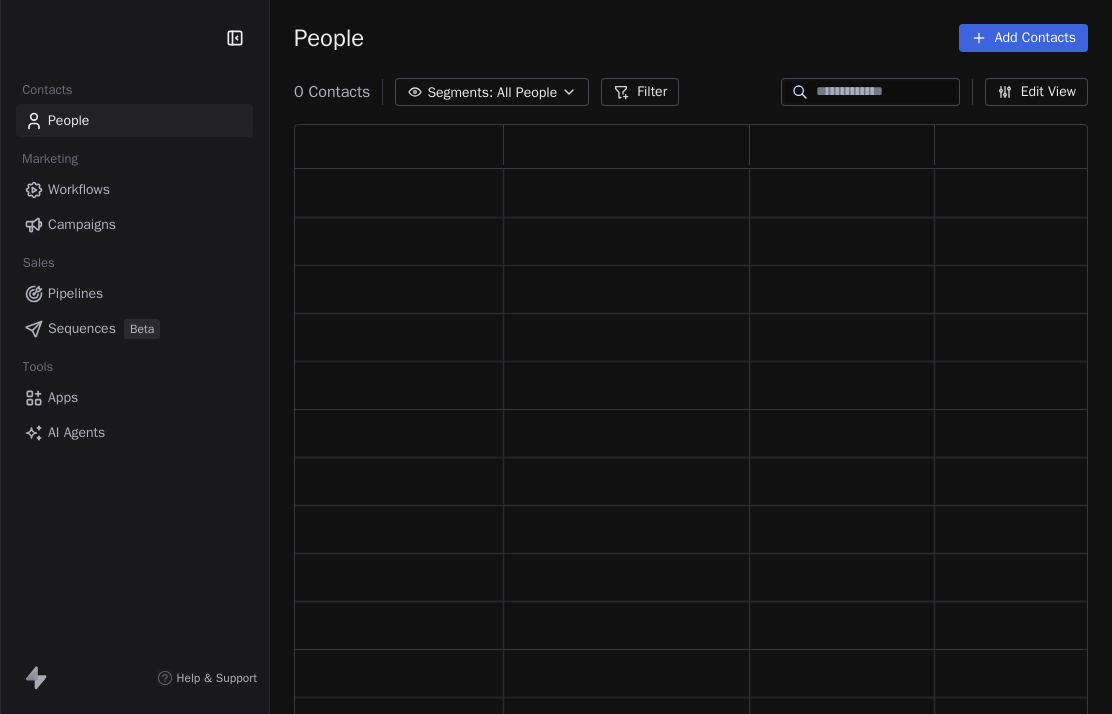 scroll, scrollTop: 0, scrollLeft: 0, axis: both 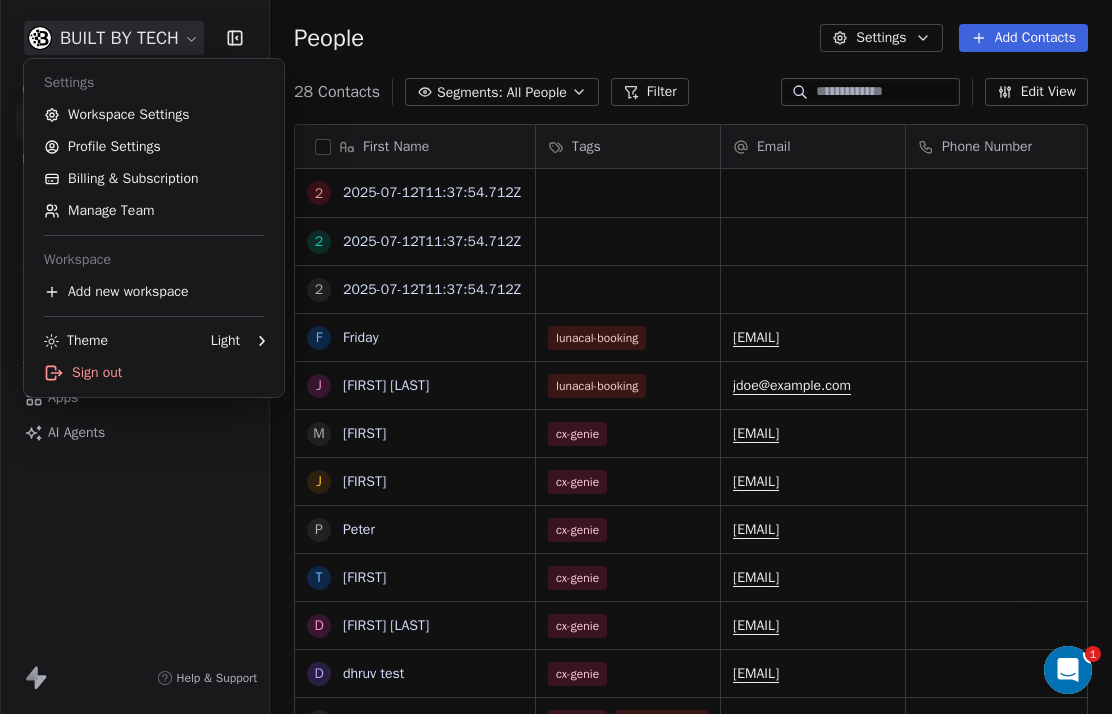 click on "Workspace Settings" at bounding box center [154, 115] 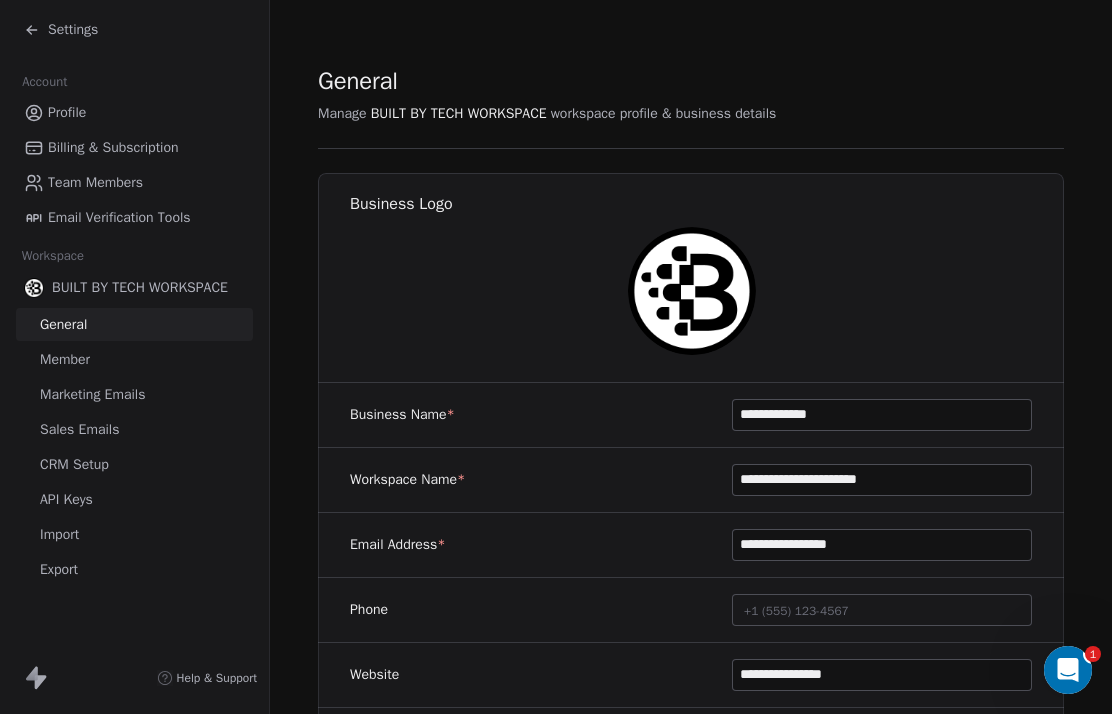 click on "API Keys" at bounding box center [134, 499] 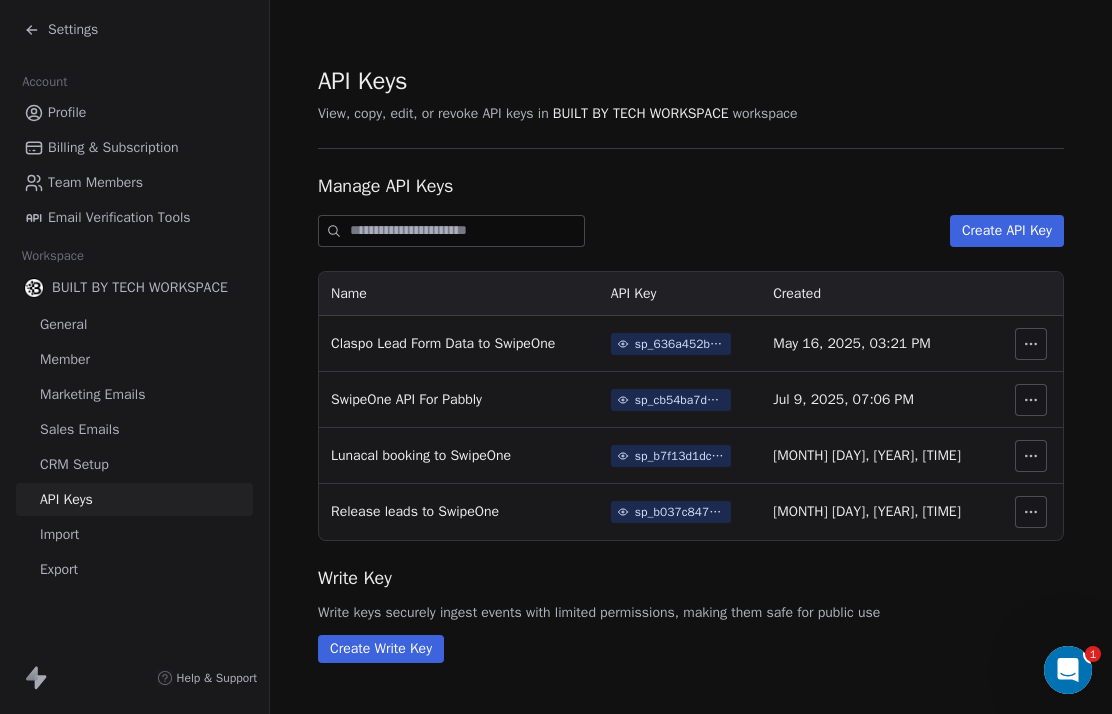 click 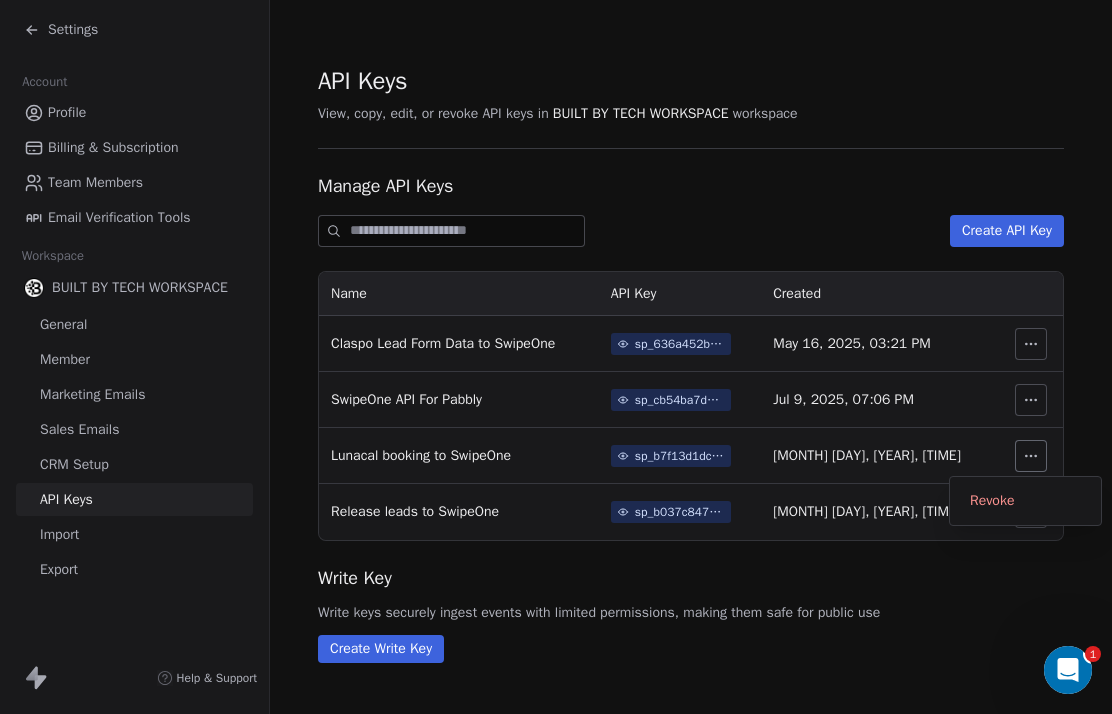 click on "Revoke" at bounding box center (992, 501) 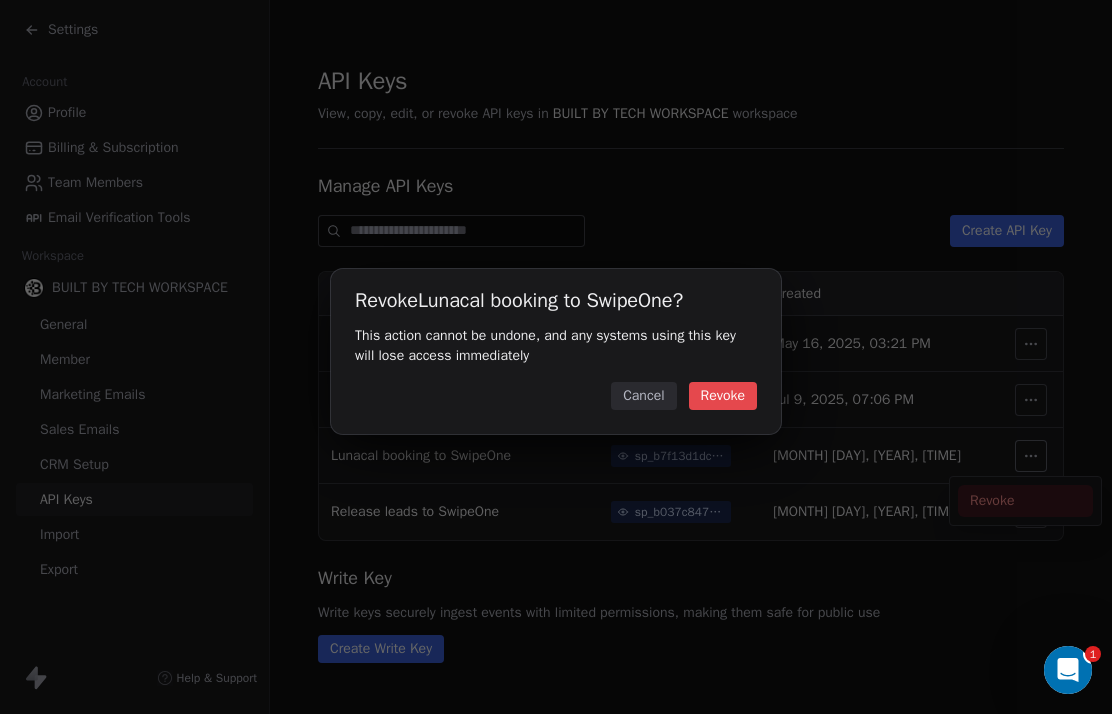 click on "Revoke" at bounding box center (723, 396) 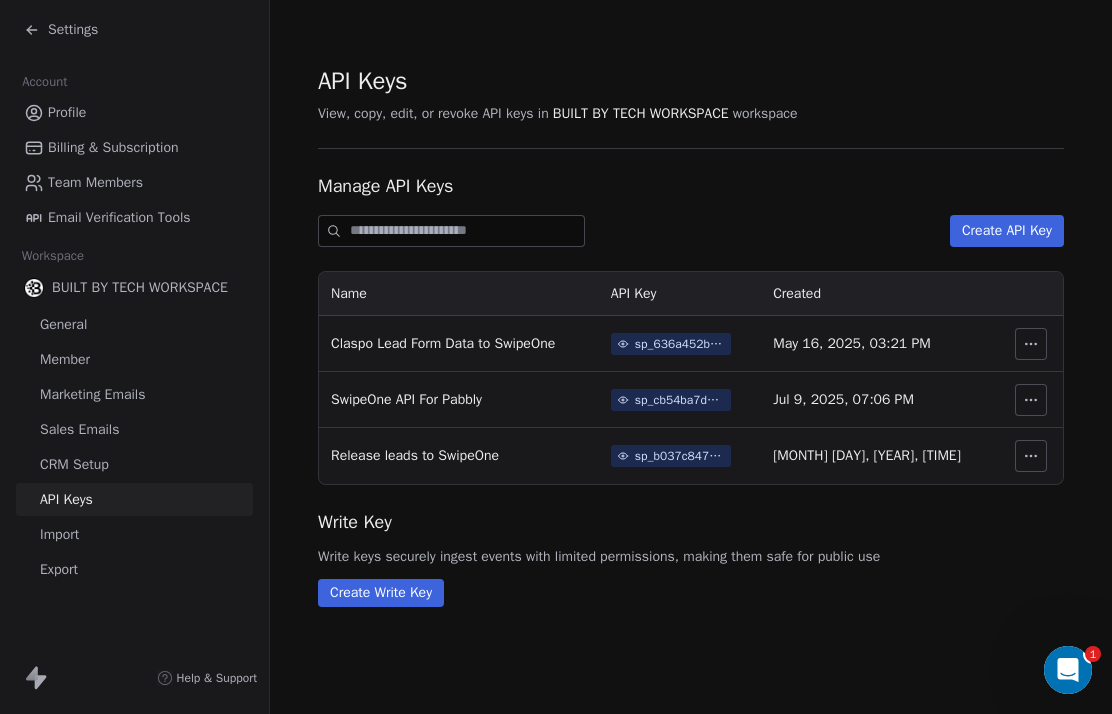 click at bounding box center (1031, 456) 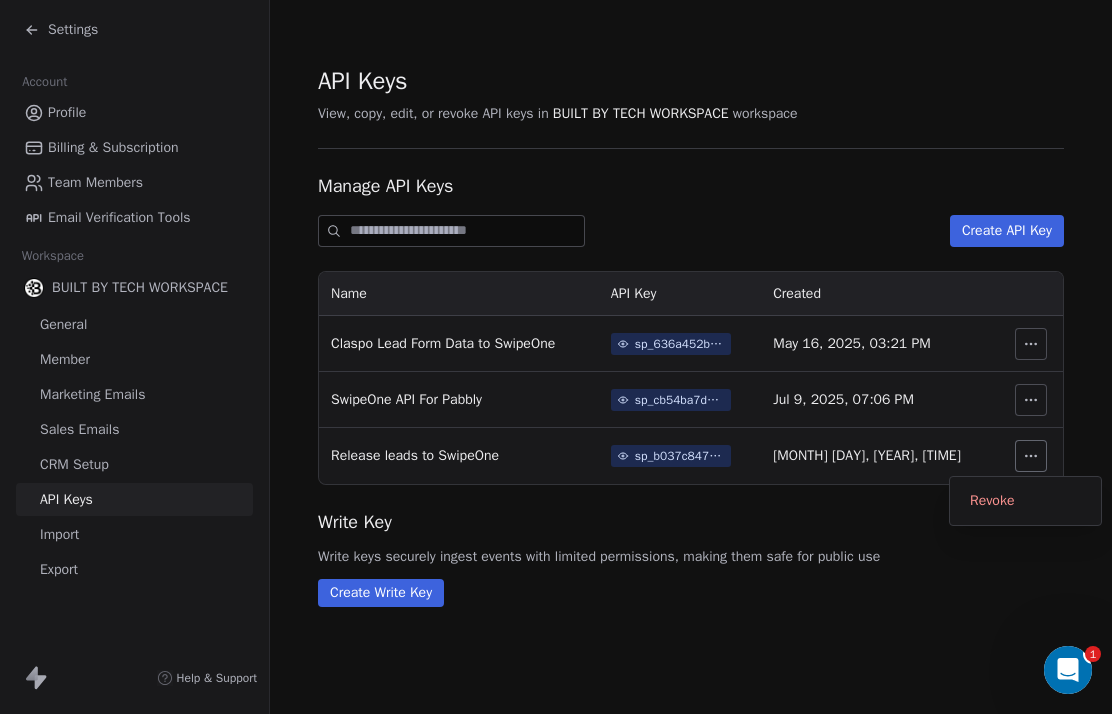 click on "API Keys View, copy, edit, or revoke API keys in  BUILT BY TECH WORKSPACE  workspace Manage API Keys Create API Key Name API Key Created Claspo Lead Form Data to SwipeOne [TEXT] [MONTH] [DAY], [YEAR], [TIME] SwipeOne API For Pabbly  [TEXT] [MONTH] [DAY], [YEAR], [TIME] Release leads to SwipeOne [TEXT] [MONTH] [DAY], [YEAR], [TIME] Write Key Write keys securely ingest events with limited permissions, making them safe for public use Create Write Key" at bounding box center [691, 335] 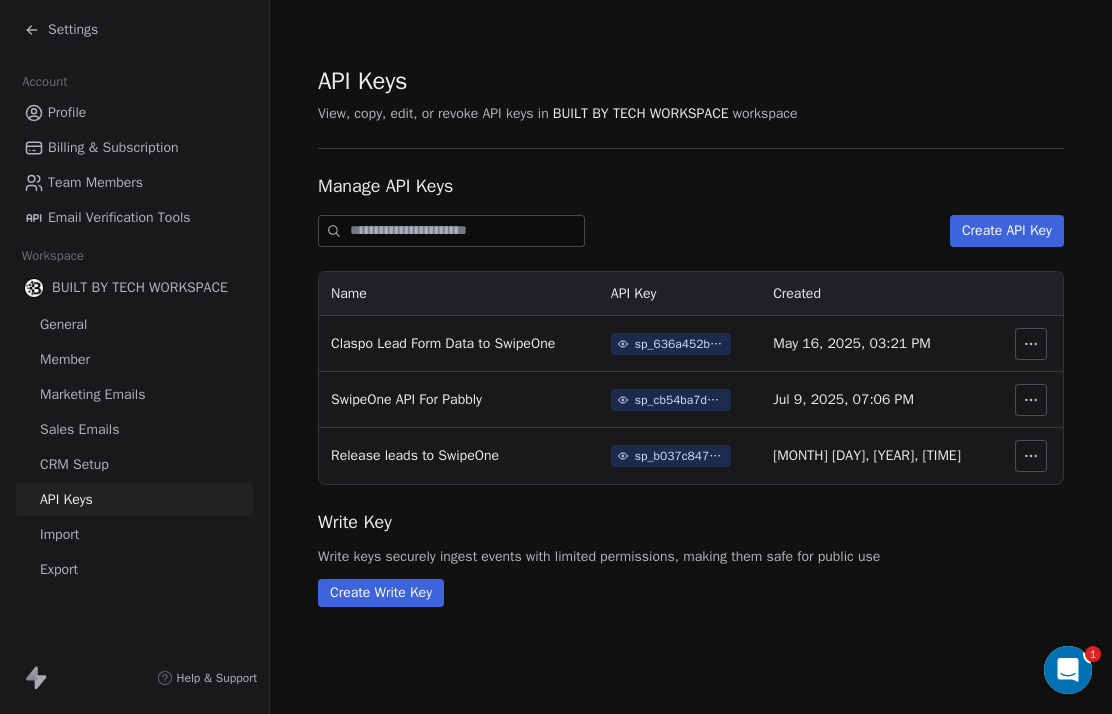 click 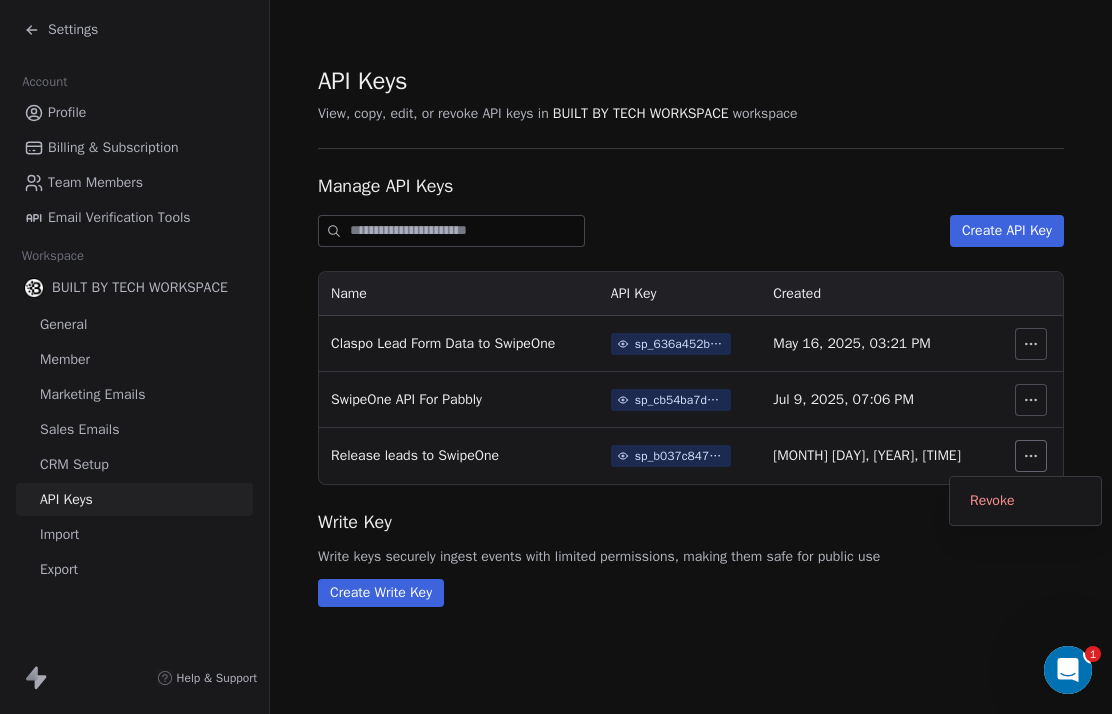 click 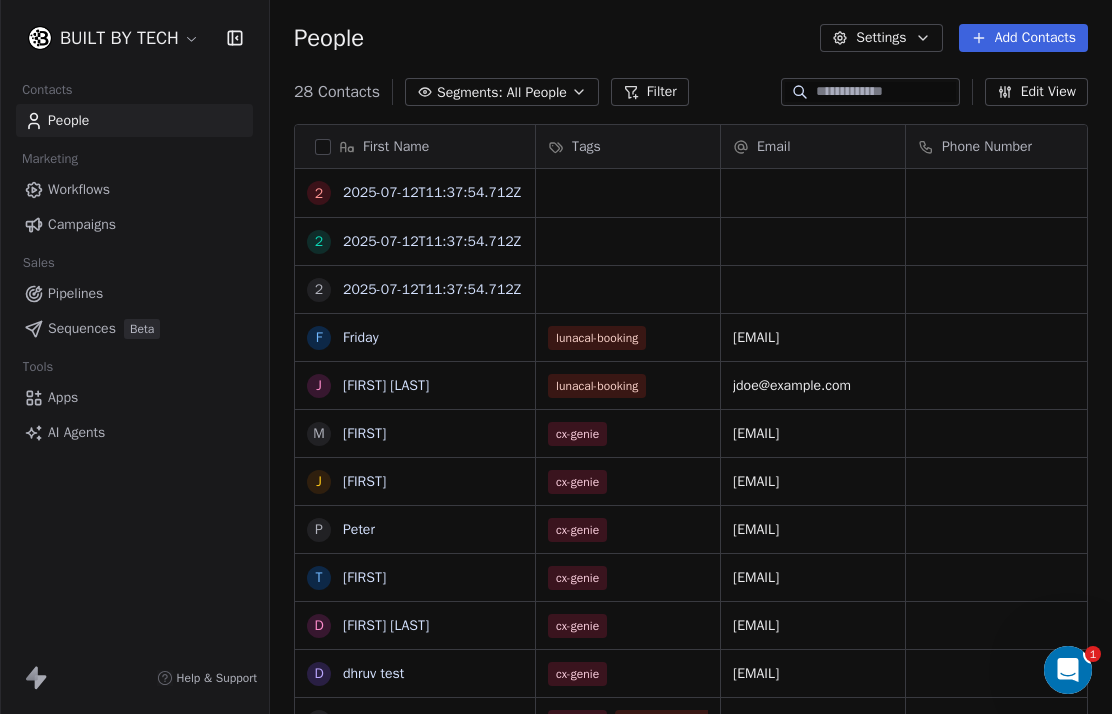 scroll, scrollTop: 1, scrollLeft: 1, axis: both 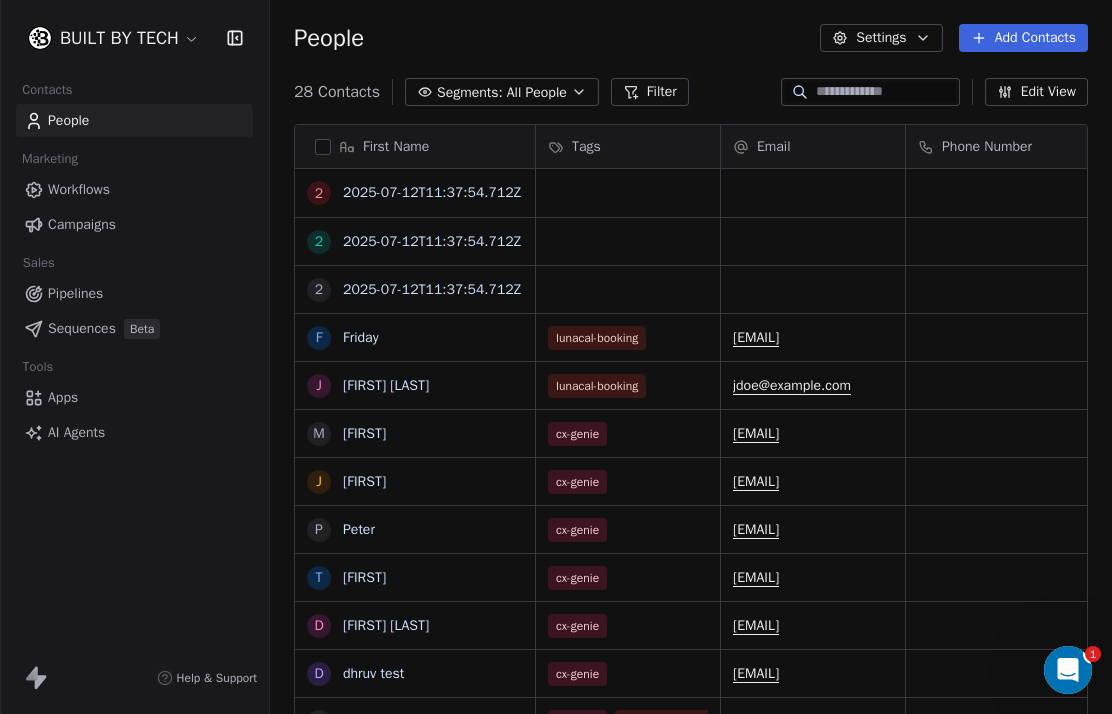 click on "Apps" at bounding box center (63, 397) 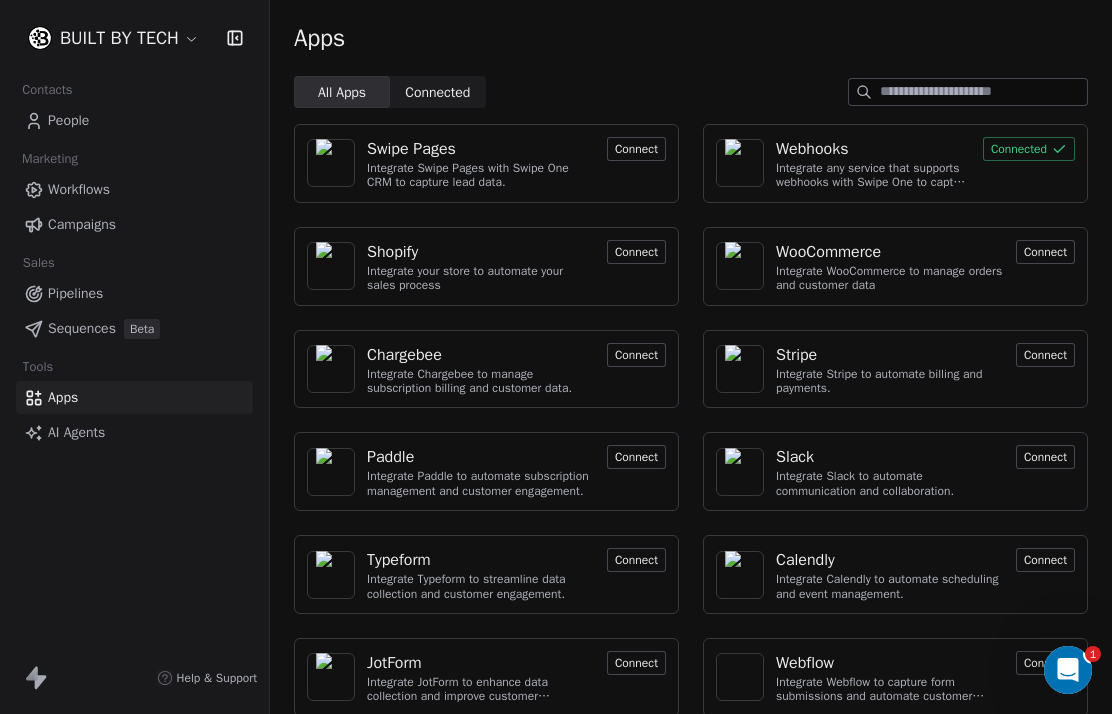 click on "Connected" at bounding box center [1029, 149] 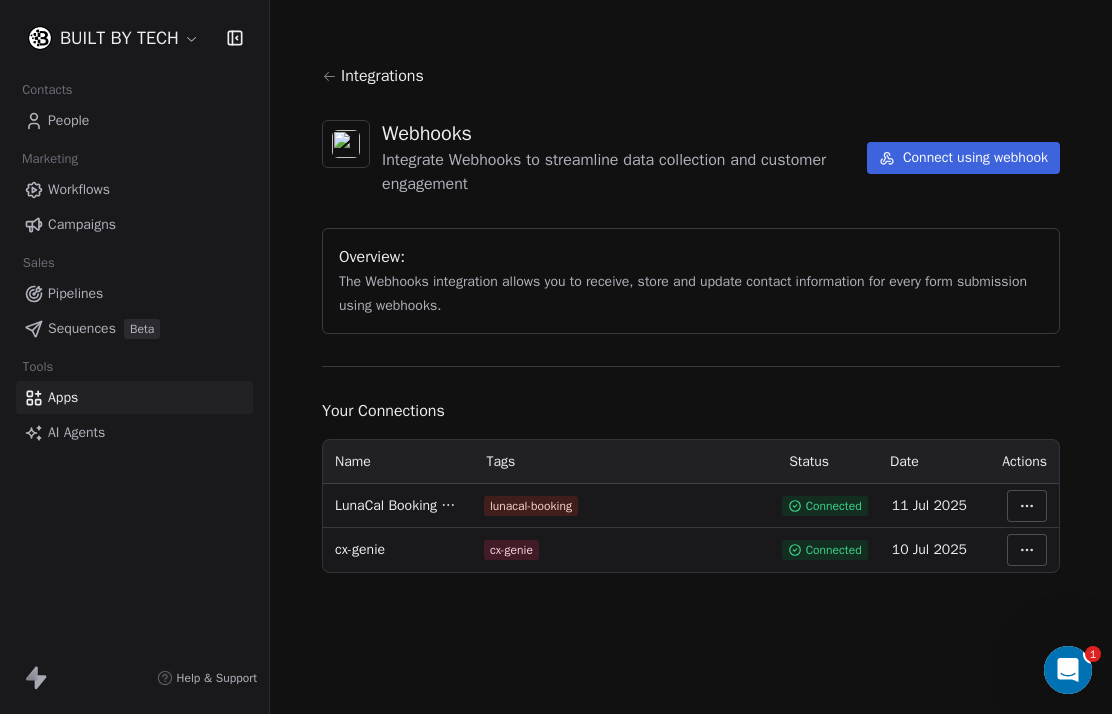 click on "lunacal-booking" at bounding box center [621, 506] 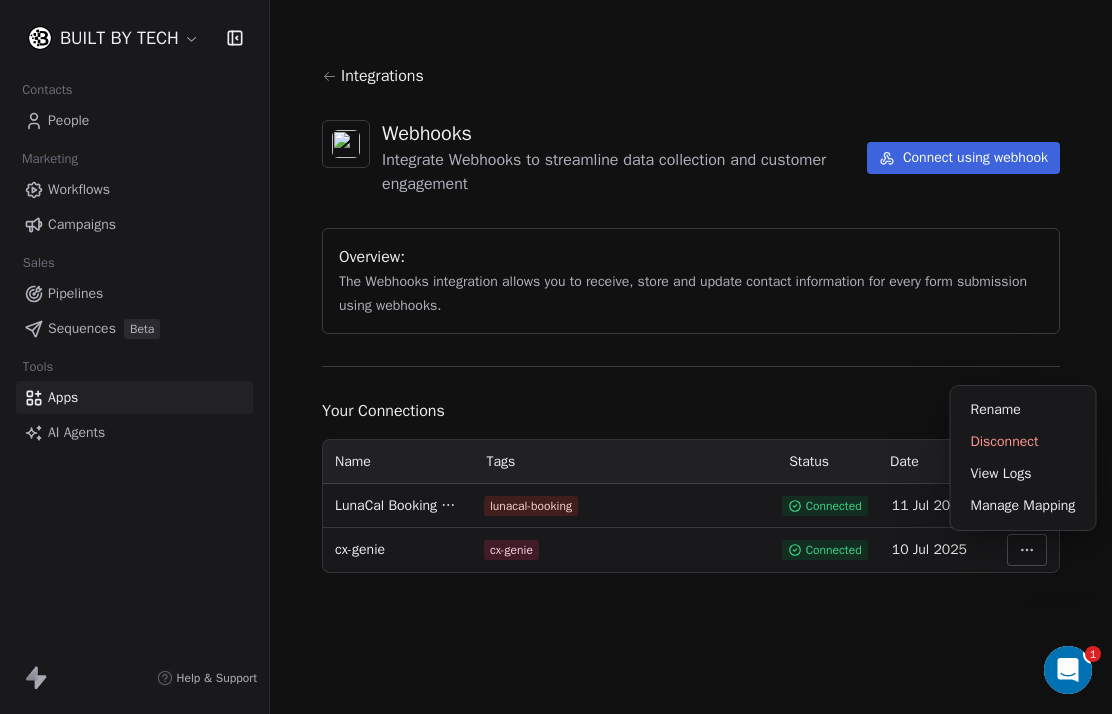 click on "Manage Mapping" at bounding box center [1023, 506] 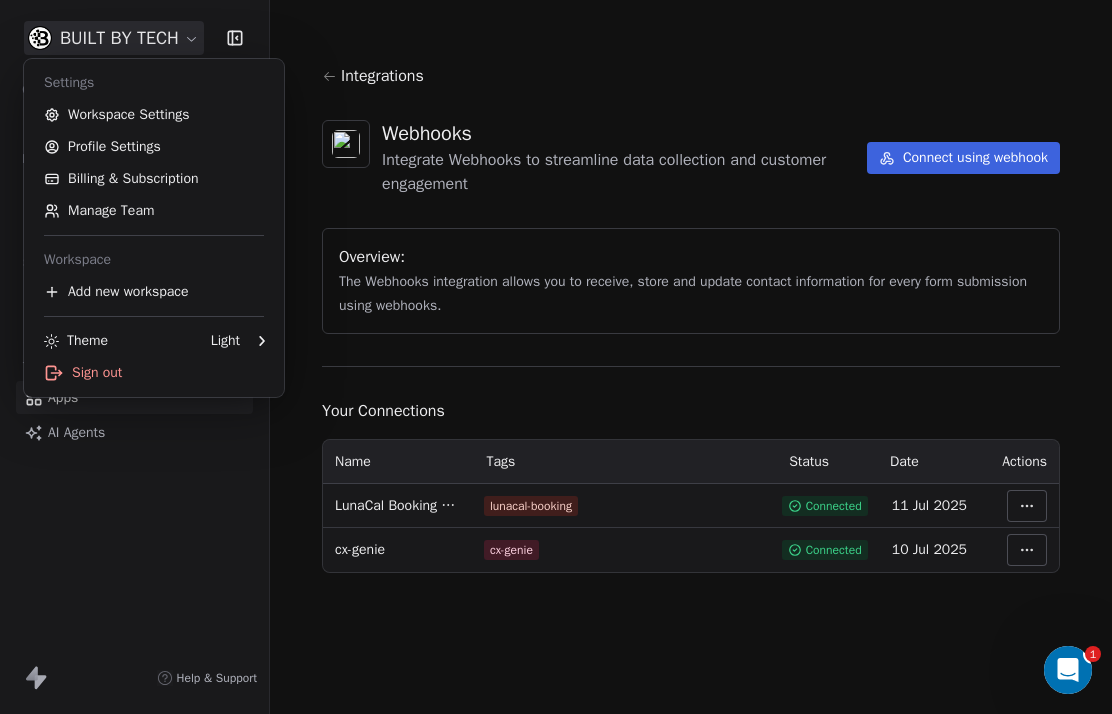 click on "Workspace Settings" at bounding box center (154, 115) 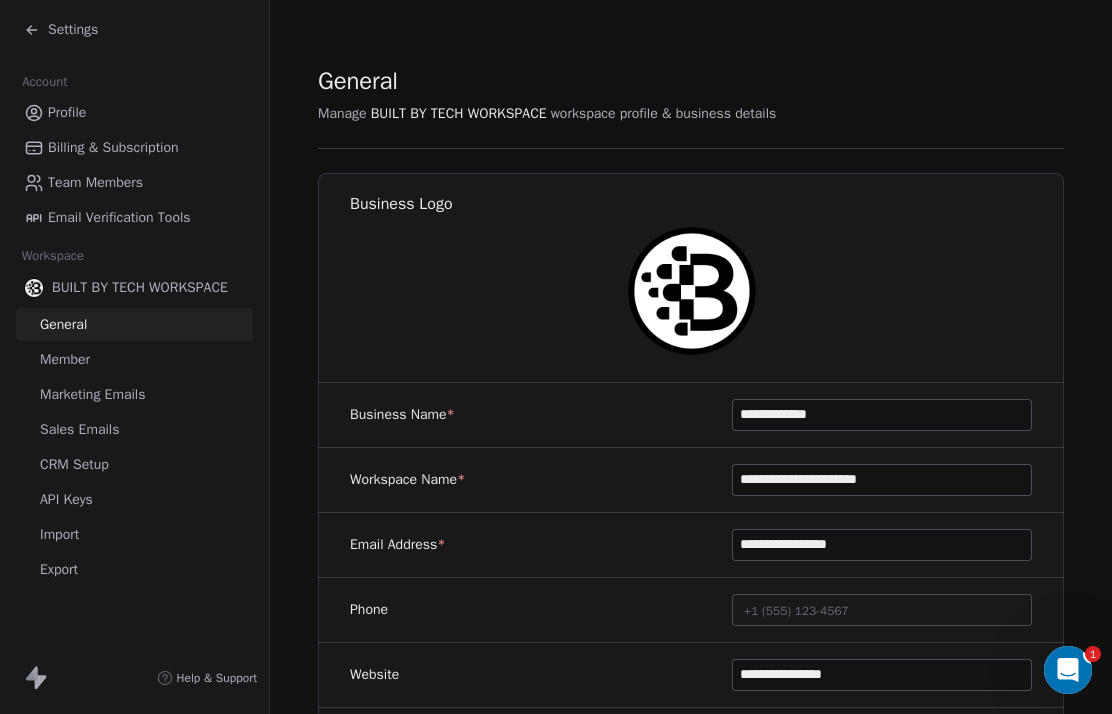 click on "API Keys" at bounding box center [134, 499] 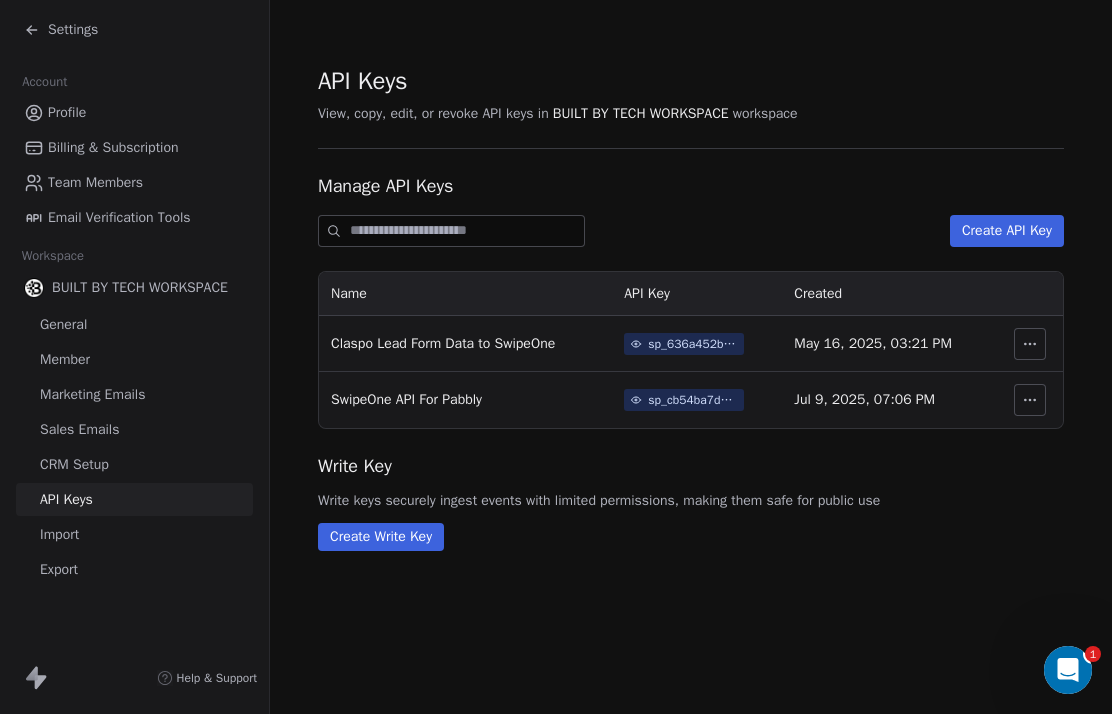 click 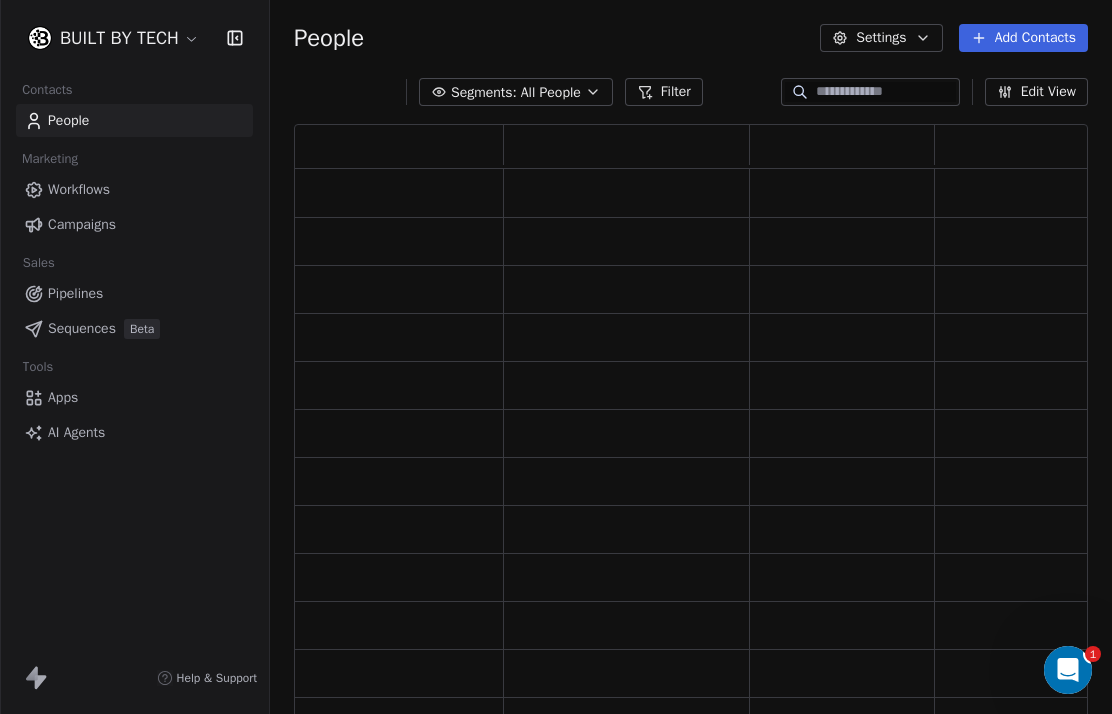 scroll, scrollTop: 1, scrollLeft: 1, axis: both 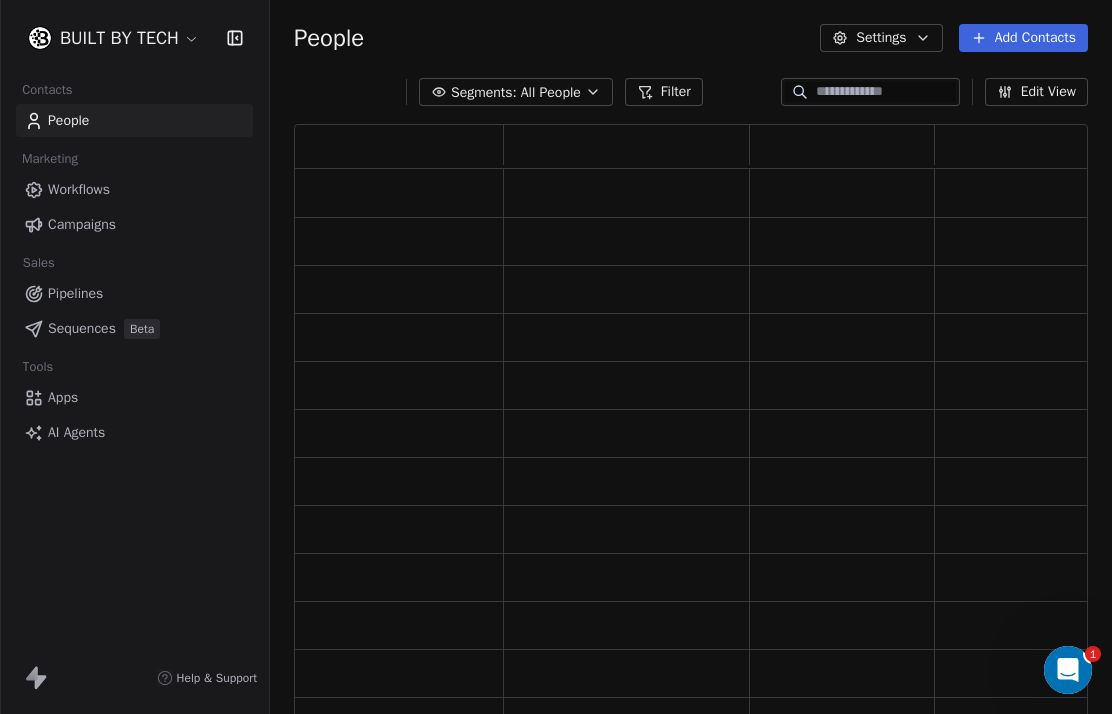 click on "BUILT BY TECH Contacts People Marketing Workflows Campaigns Sales Pipelines Sequences Beta Tools Apps AI Agents Help & Support People Settings  Add Contacts Segments: All People Filter  Edit View Tag Add to Sequence Export   [NUMBER]" at bounding box center (556, 357) 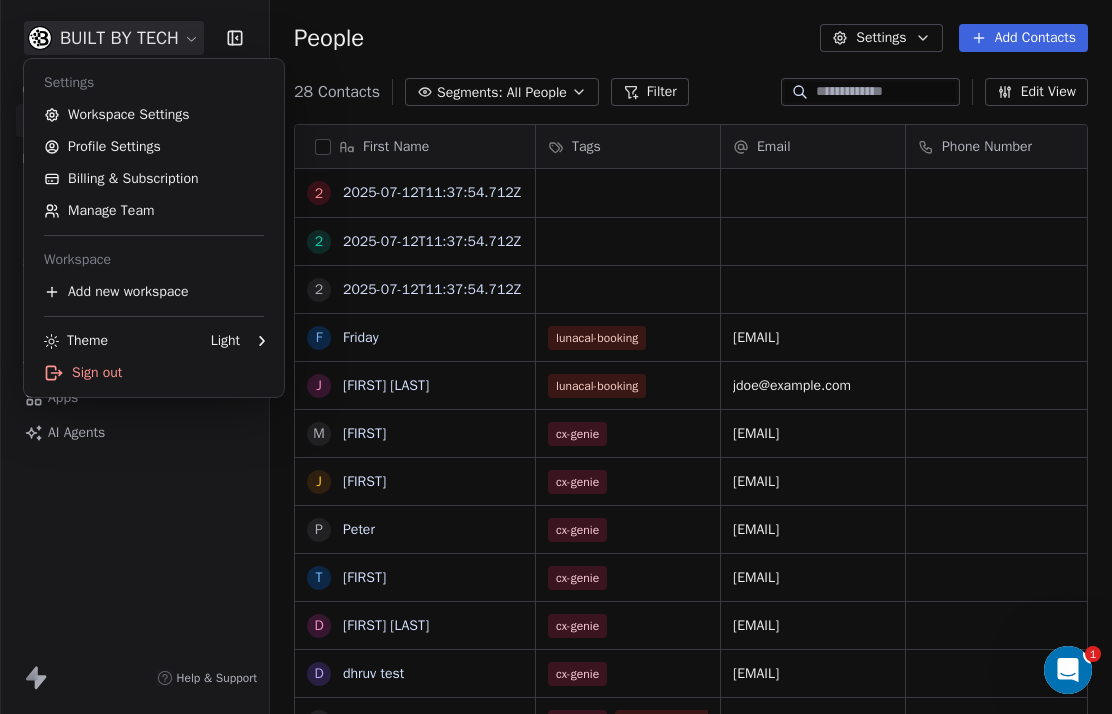 scroll, scrollTop: 1, scrollLeft: 1, axis: both 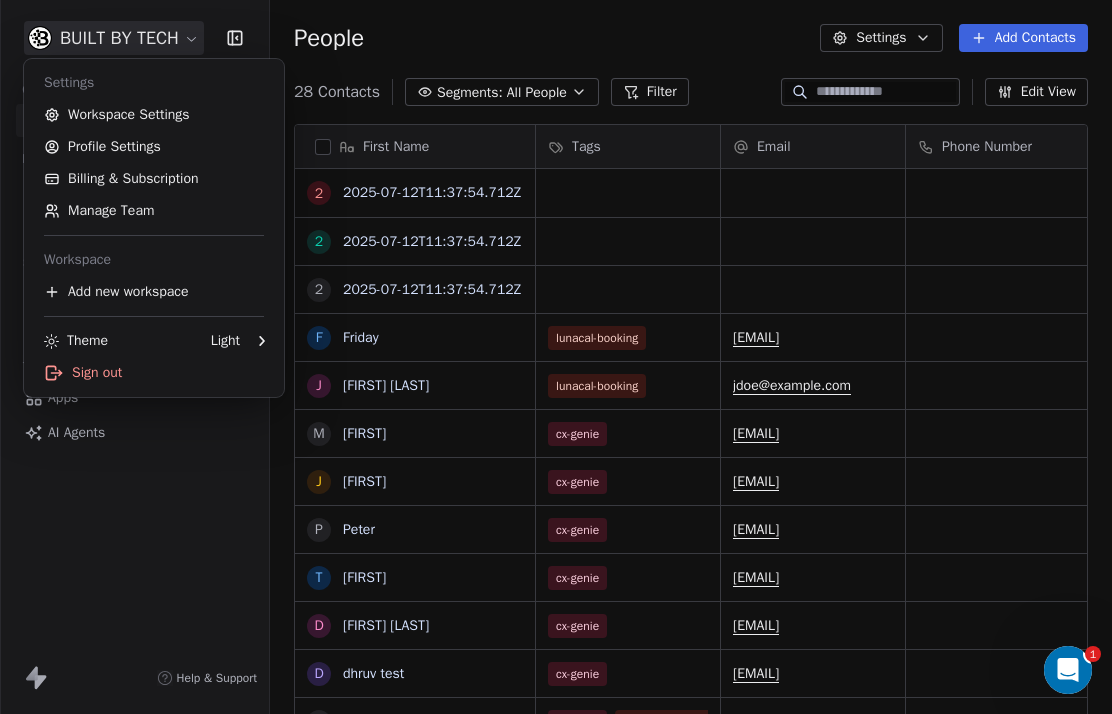 click on "BUILT BY TECH Contacts People Marketing Workflows Campaigns Sales Pipelines Sequences Beta Tools Apps AI Agents Help & Support People Settings  Add Contacts [NUMBER] Contacts Segments: All People Filter  Edit View Tag Add to Sequence Export First Name [NUMBER] [YEAR]-[MONTH]-[DAY]T[TIME] [NUMBER] [YEAR]-[MONTH]-[DAY]T[TIME] [NUMBER] [YEAR]-[MONTH]-[DAY]T[TIME] F [DAY_OF_WEEK] J [FIRST] [LAST] M [FIRST] j [FIRST] P [FIRST] T [FIRST] d [FIRST] test [NUMBER] d [FIRST] test w [TEXT] K [FIRST] L [LAST] C [FIRST] [LAST] S [FIRST] [LAST] T [FIRST] [LAST] V [FIRST] [SAMPLE] S [FIRST] [SAMPLE] R [FIRST] [SAMPLE] S [FIRST] [SAMPLE] P [FIRST] [SAMPLE] k [FIRST] J [FIRST] [SAMPLE] G [FIRST] [SAMPLE] D [FIRST] [SAMPLE] C [FIRST] [SAMPLE] Tags Email Phone Number Country Website Job Title lunacal-booking [EMAIL] lunacal-booking [EMAIL] cx-genie [EMAIL] cx-genie [EMAIL] cx-genie [EMAIL] cx-genie [EMAIL] cx-genie [EMAIL] cx-genie [EMAIL] cx-genie [EMAIL] cx-genie [EMAIL] cx-genie [EMAIL] Podcast Guest [EMAIL] Podcast Guest Claspo" at bounding box center [556, 357] 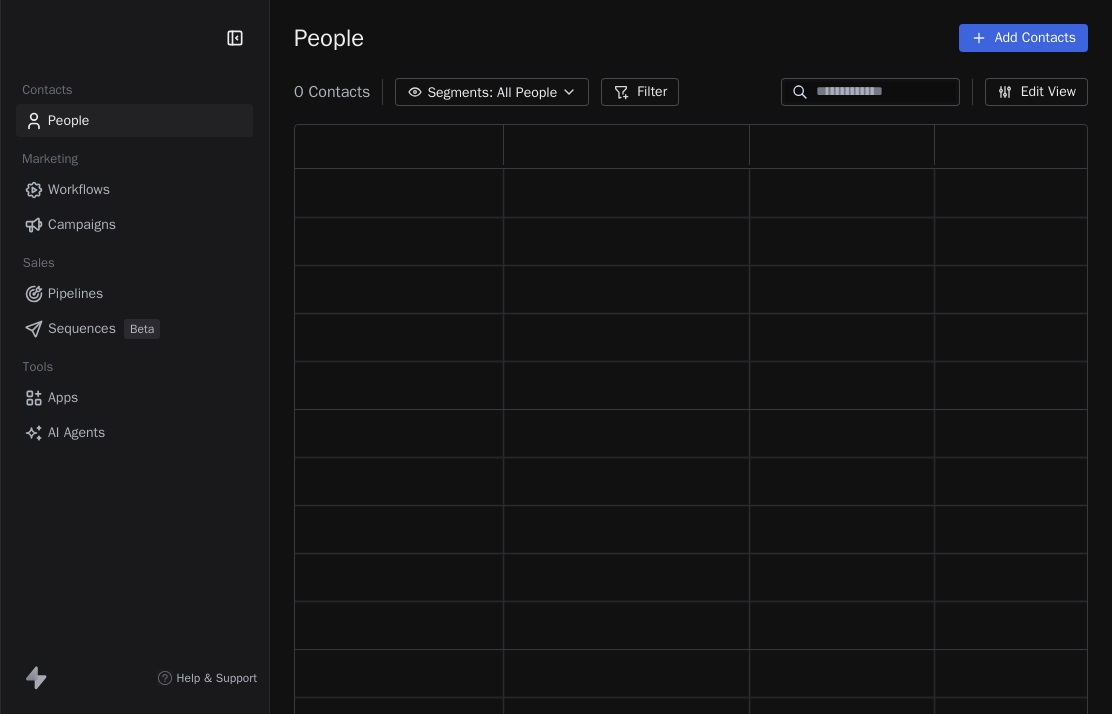 scroll, scrollTop: 0, scrollLeft: 0, axis: both 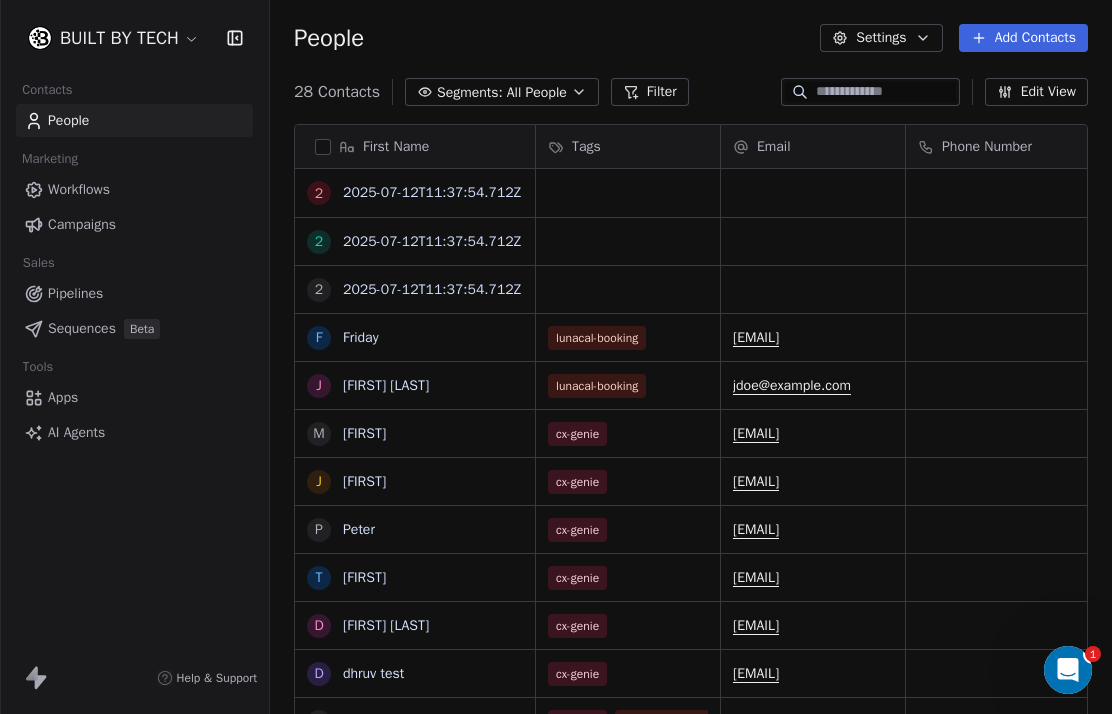 click on "Apps" at bounding box center (63, 397) 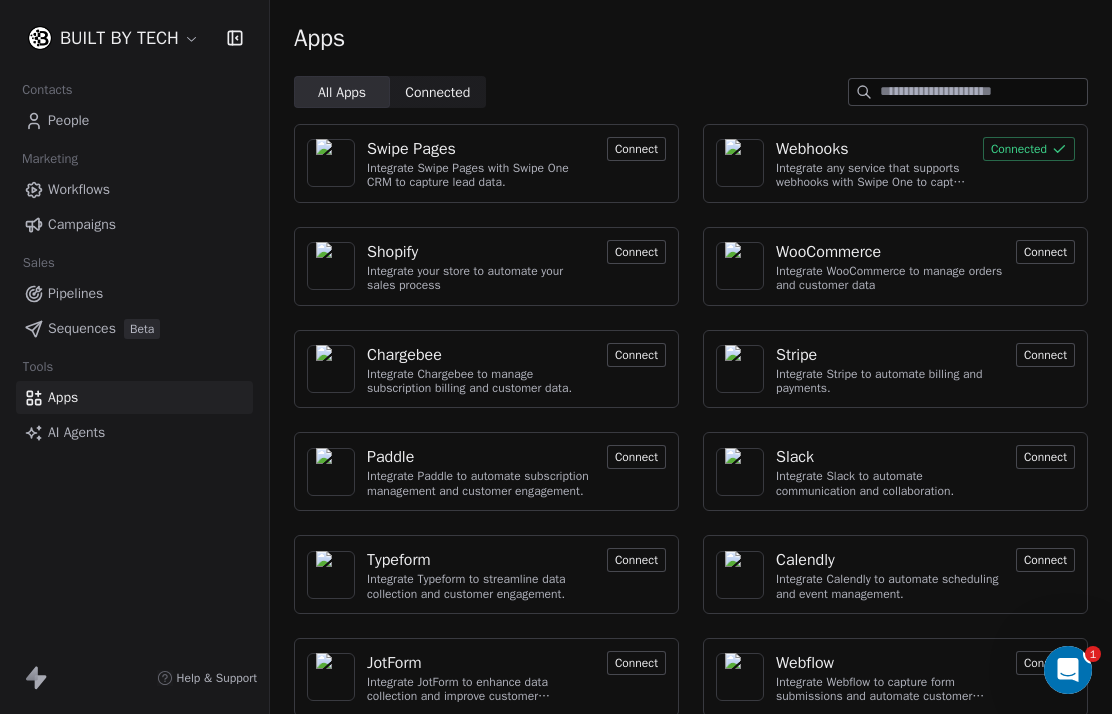 click on "Webhooks Integrate any service that supports webhooks with Swipe One to capture and automate data workflows. Connected" at bounding box center [895, 163] 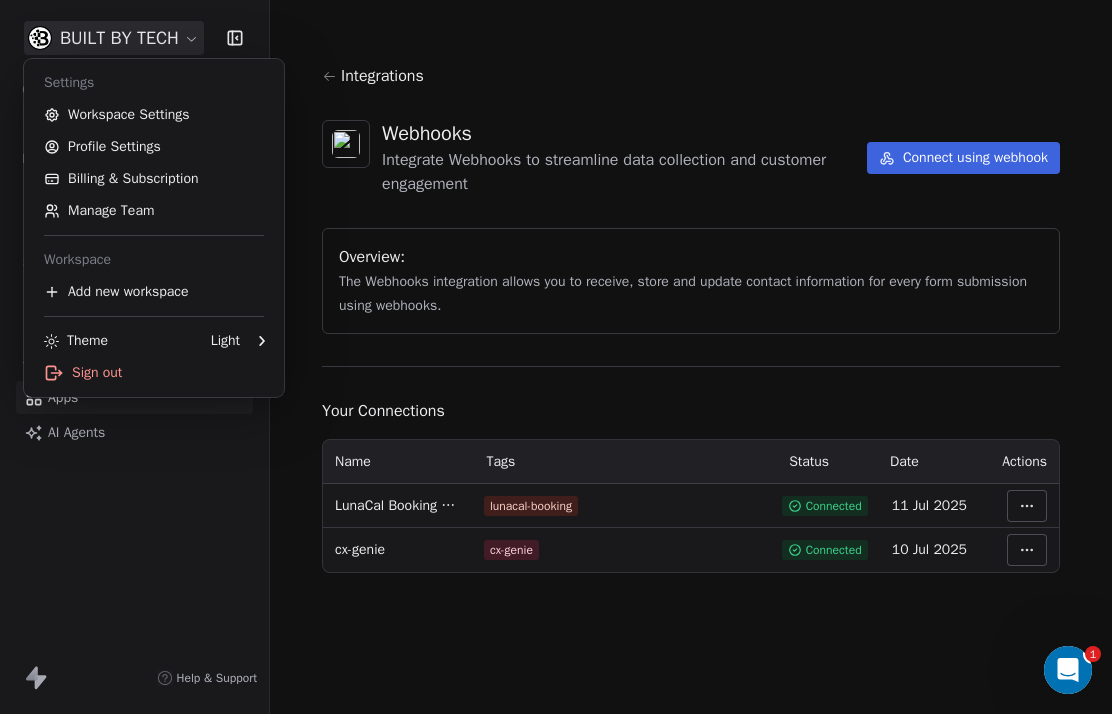 click on "Workspace Settings" at bounding box center (154, 115) 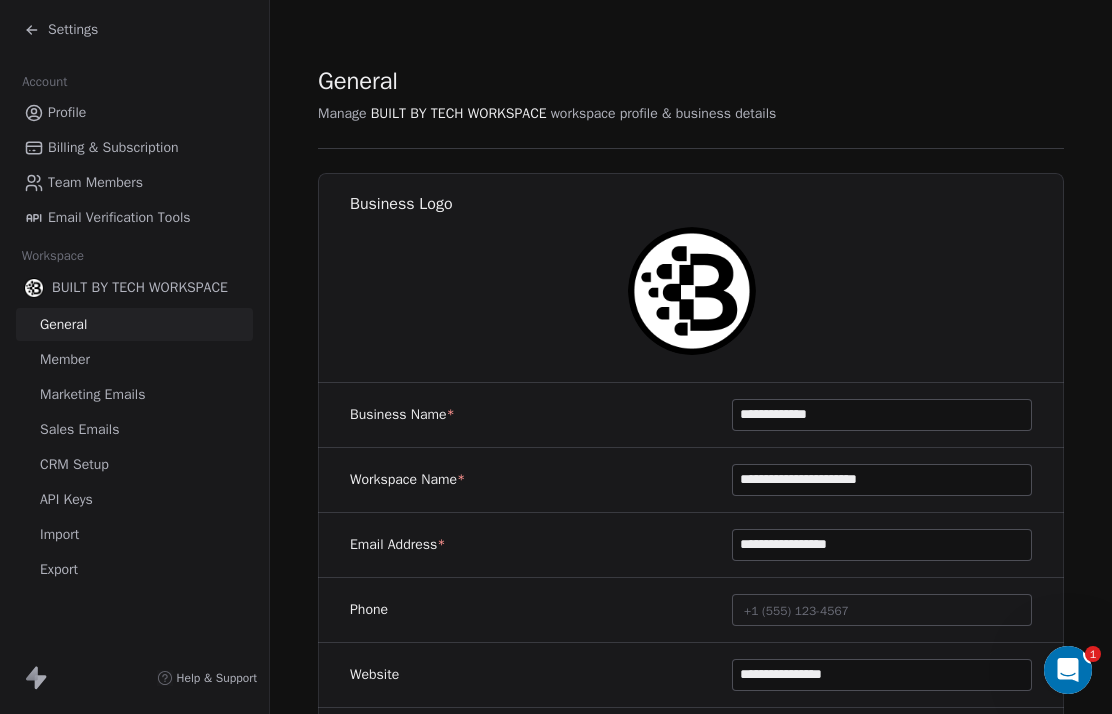 click on "API Keys" at bounding box center [66, 499] 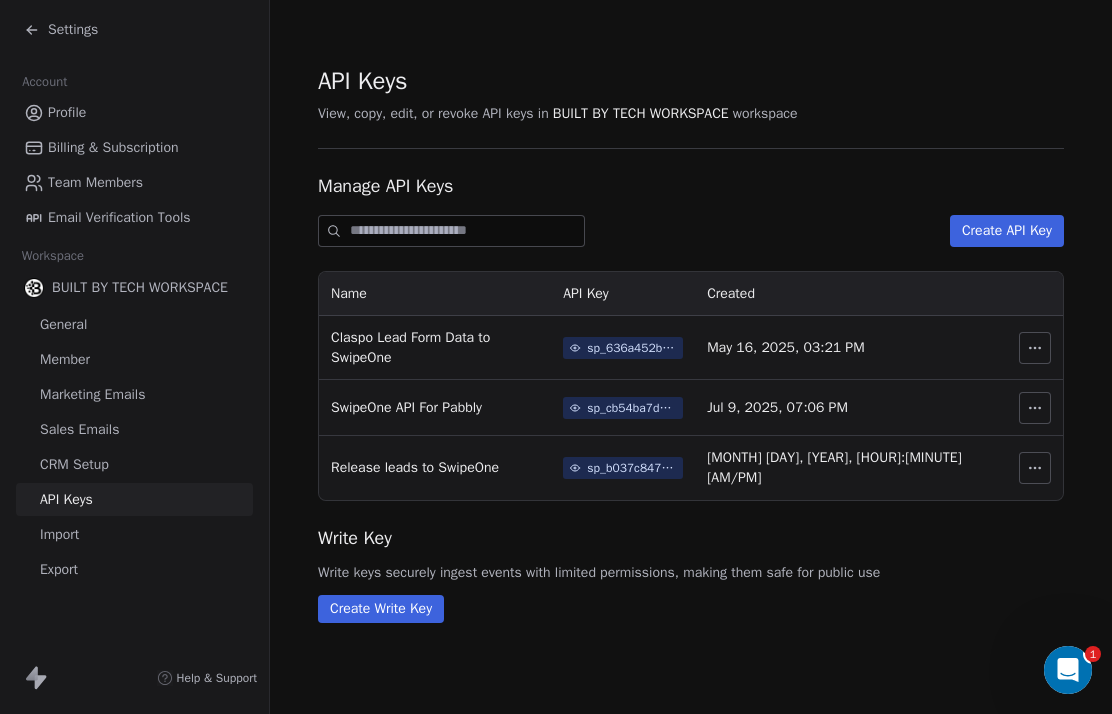 click 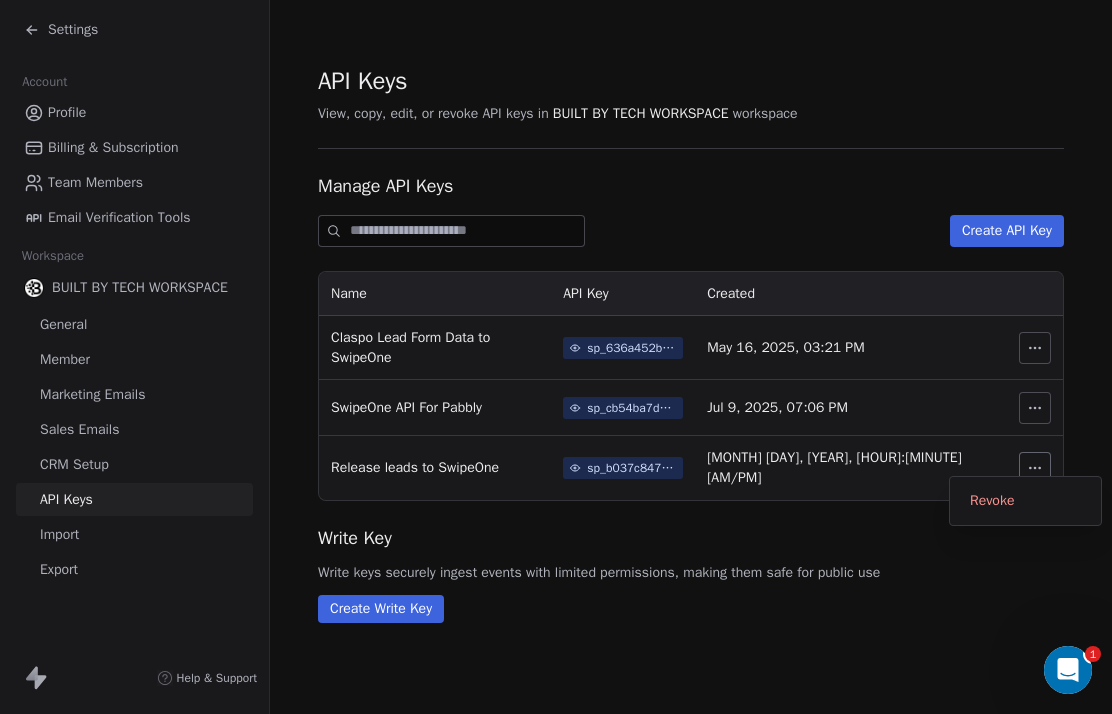 click on "Revoke" at bounding box center (992, 501) 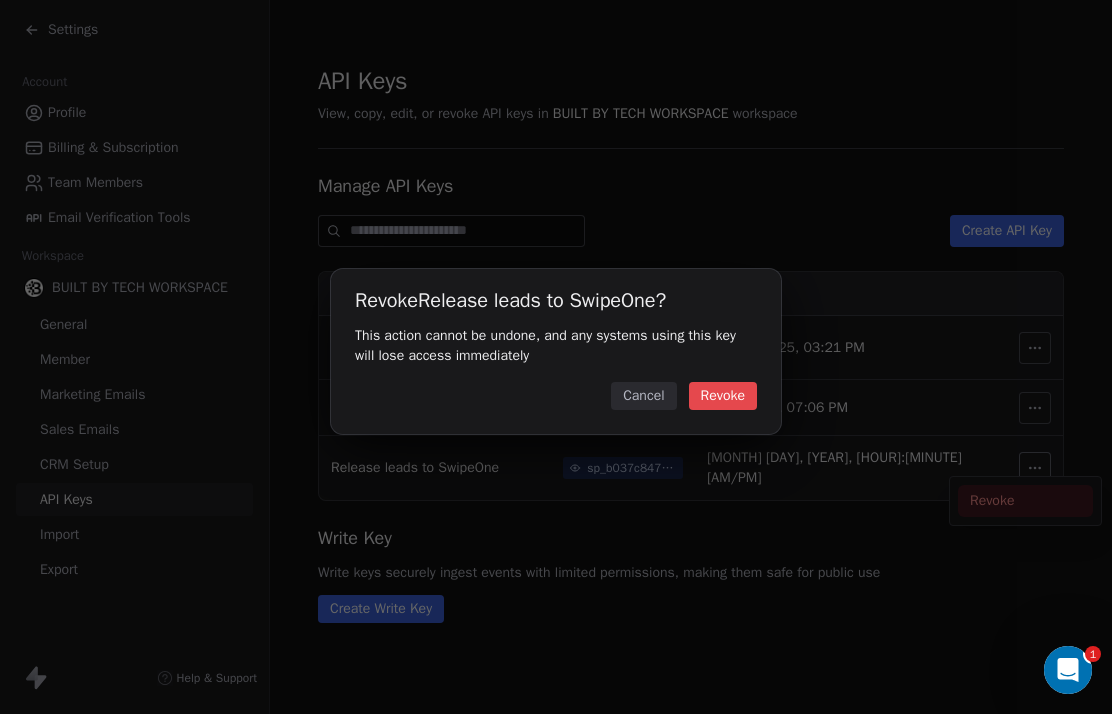 click on "Revoke" at bounding box center (723, 396) 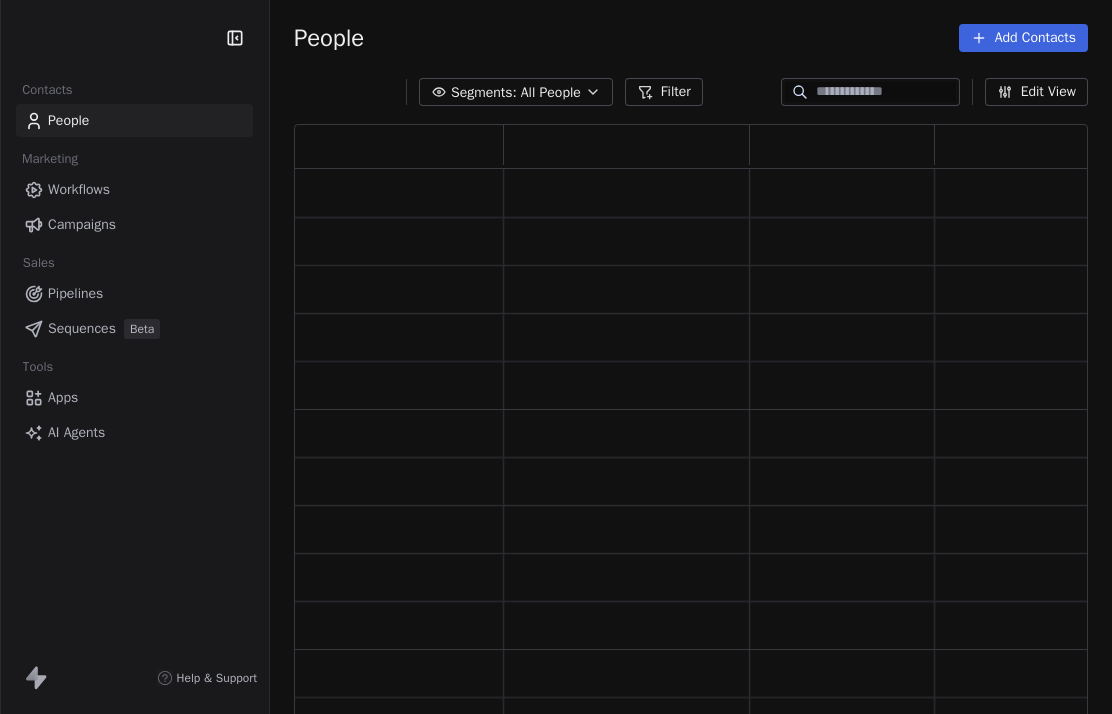 scroll, scrollTop: 0, scrollLeft: 0, axis: both 